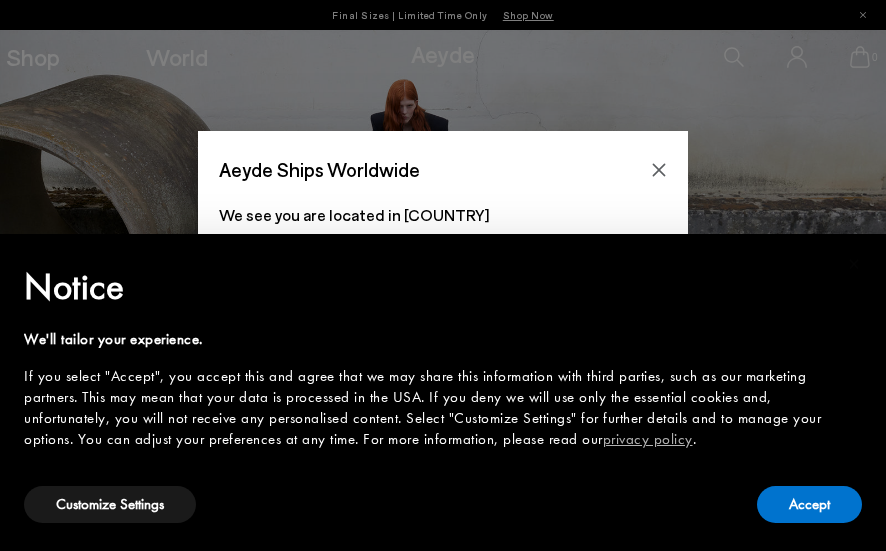 scroll, scrollTop: 0, scrollLeft: 0, axis: both 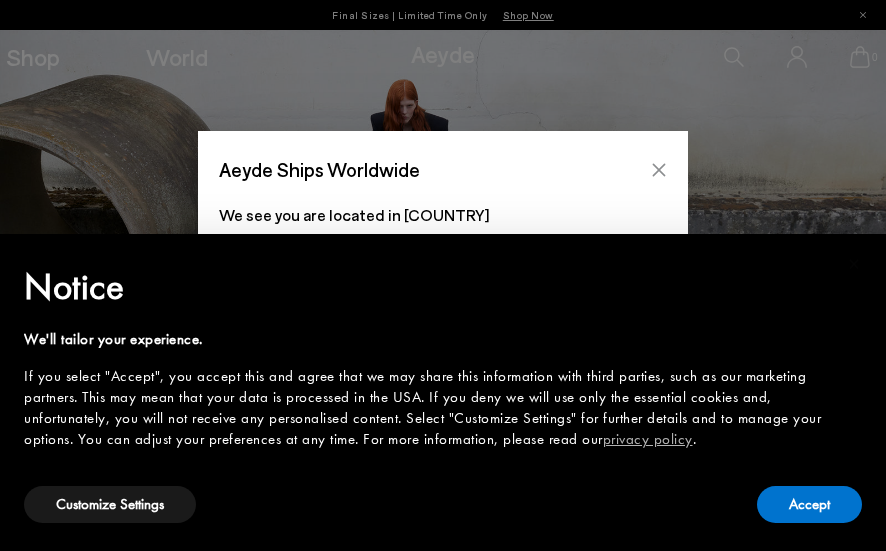 click 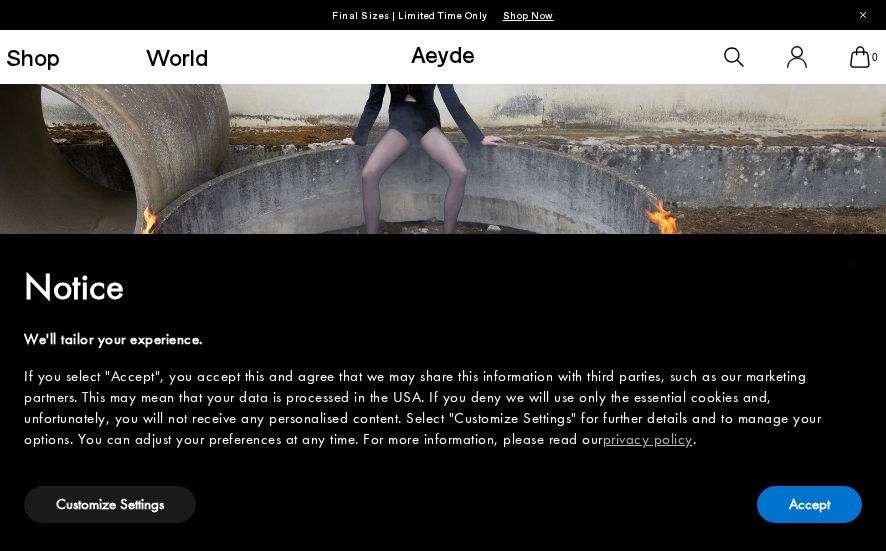 scroll, scrollTop: 0, scrollLeft: 0, axis: both 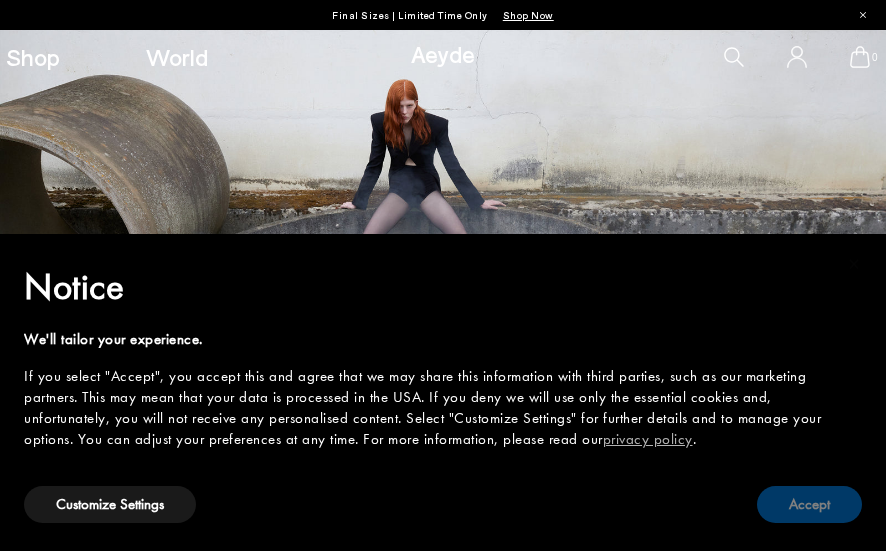 click on "Accept" at bounding box center (809, 504) 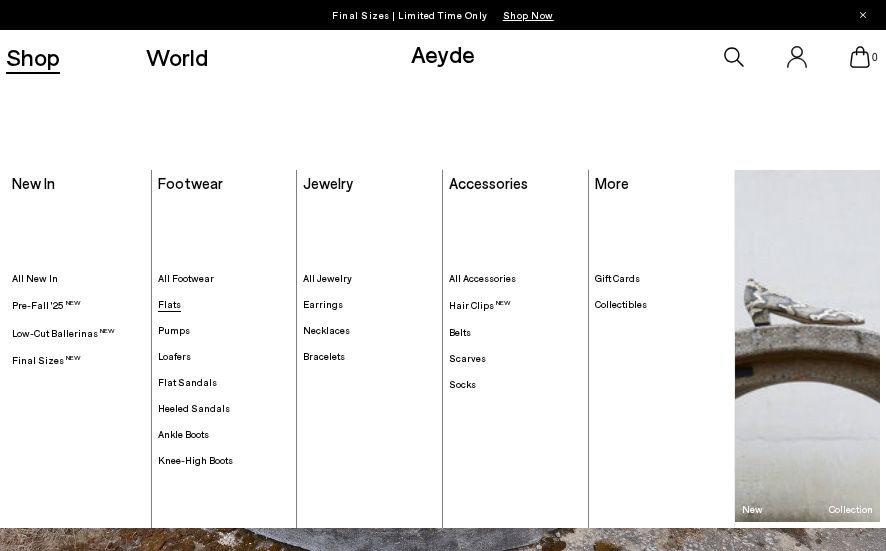 click on "Flats" at bounding box center (169, 304) 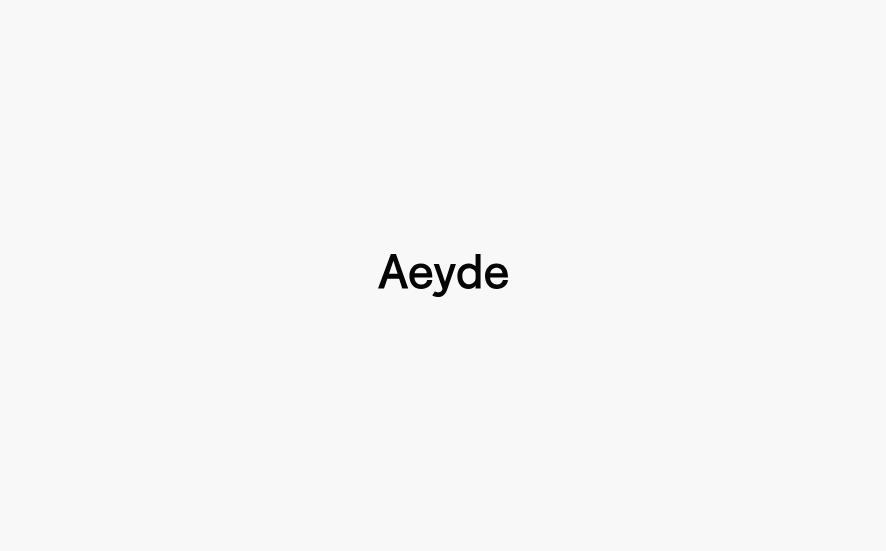 type 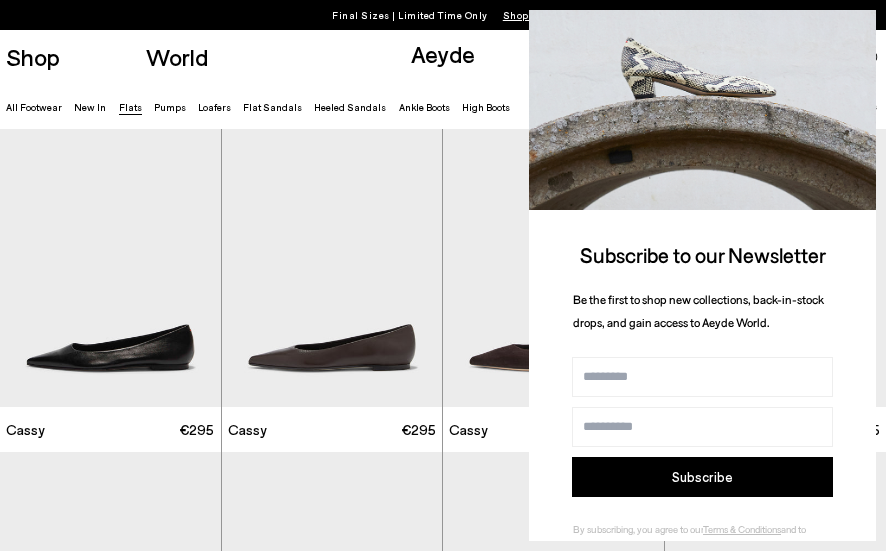 scroll, scrollTop: 93, scrollLeft: 0, axis: vertical 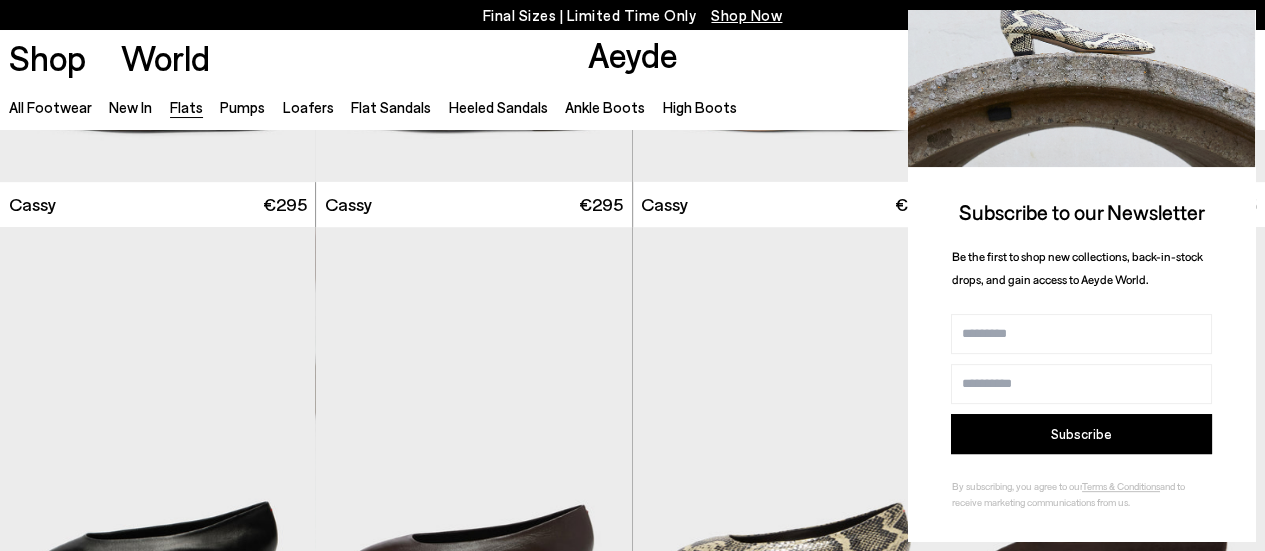 click on "Name" at bounding box center [1081, 334] 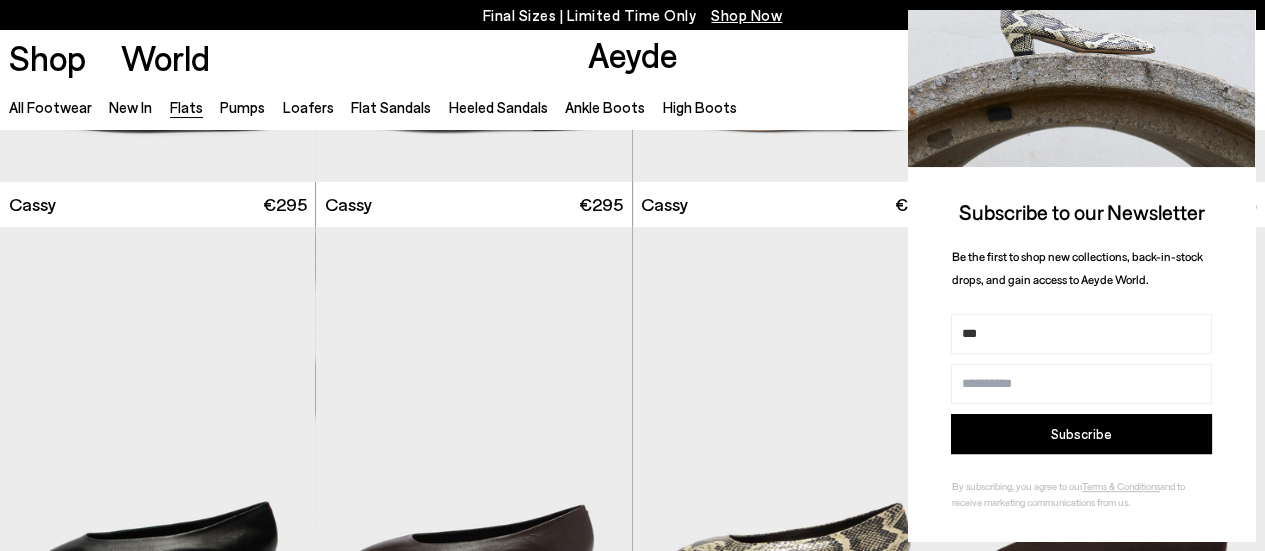 type on "**********" 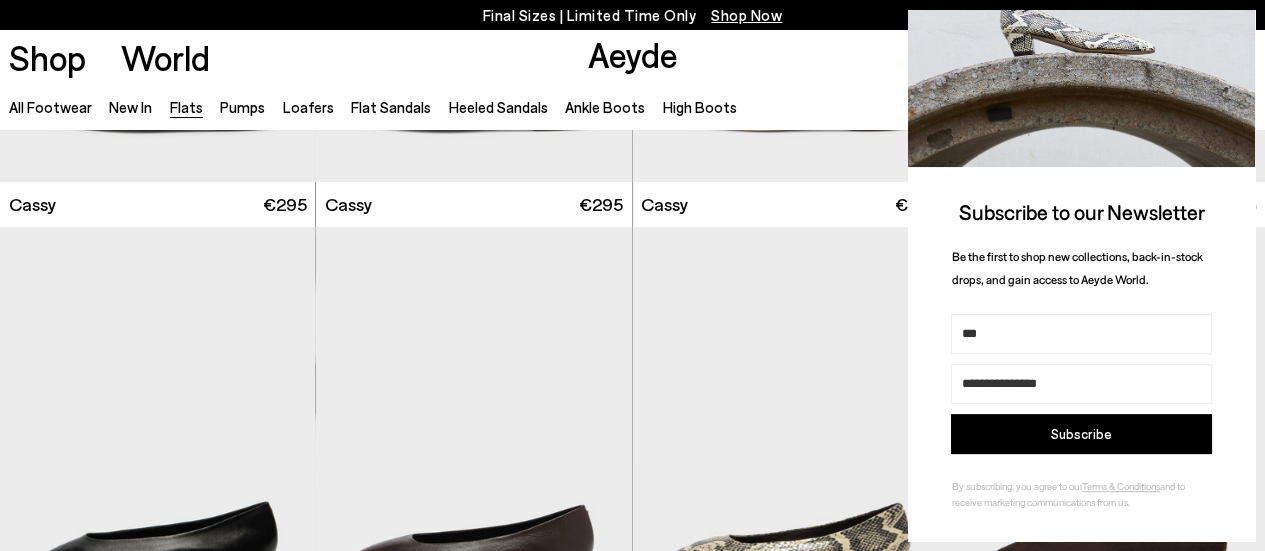 click on "Subscribe" at bounding box center [1081, 434] 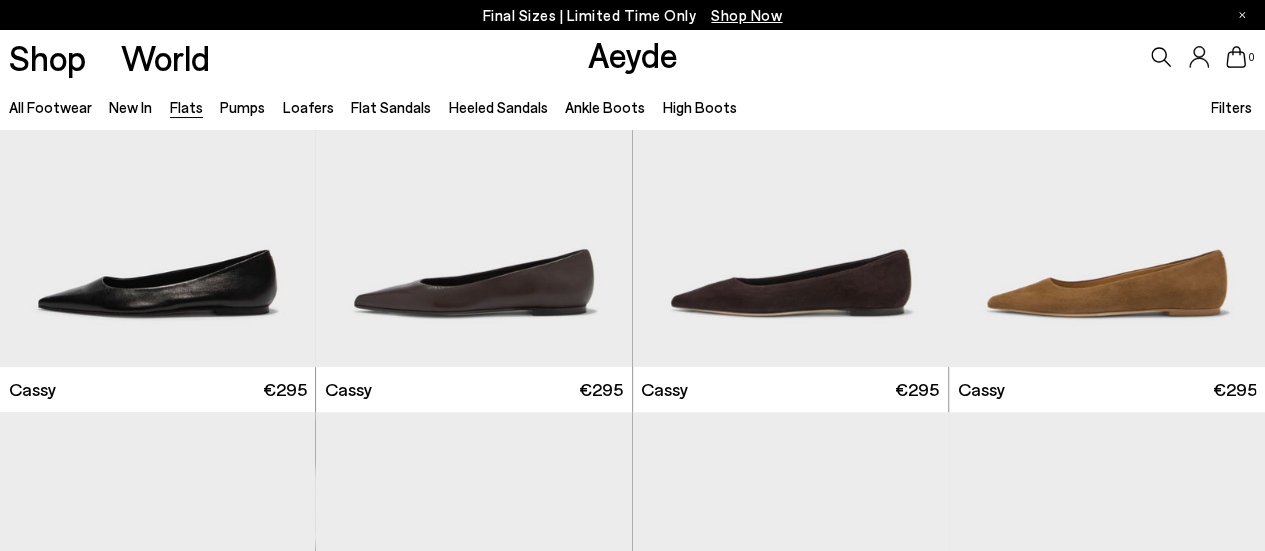 scroll, scrollTop: 0, scrollLeft: 0, axis: both 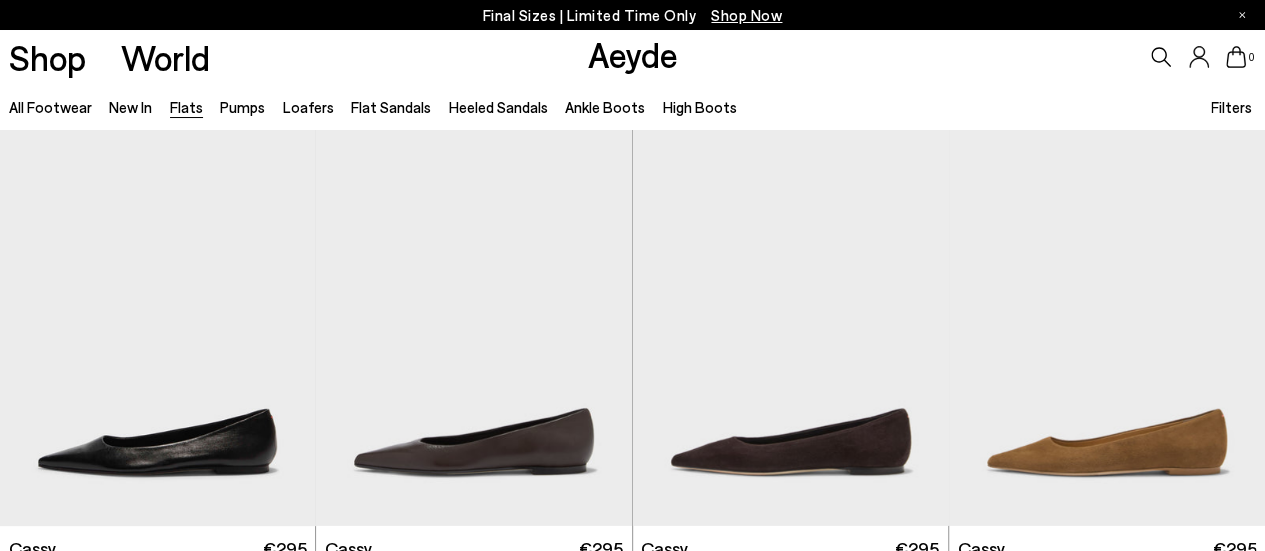 click on "Filters" at bounding box center [1231, 107] 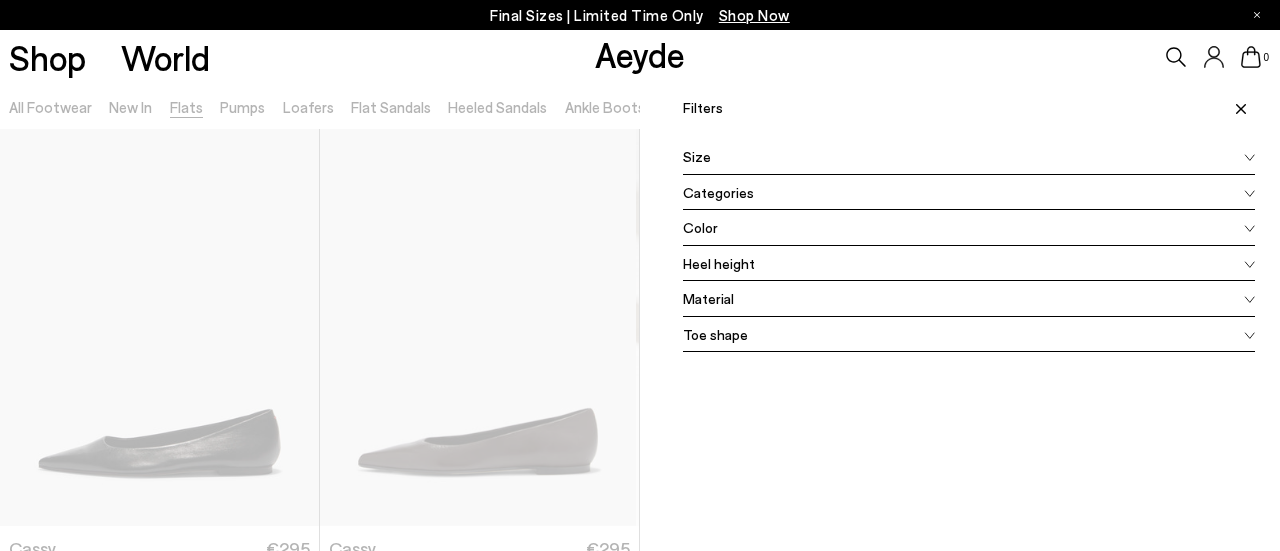 click on "Color" at bounding box center (969, 228) 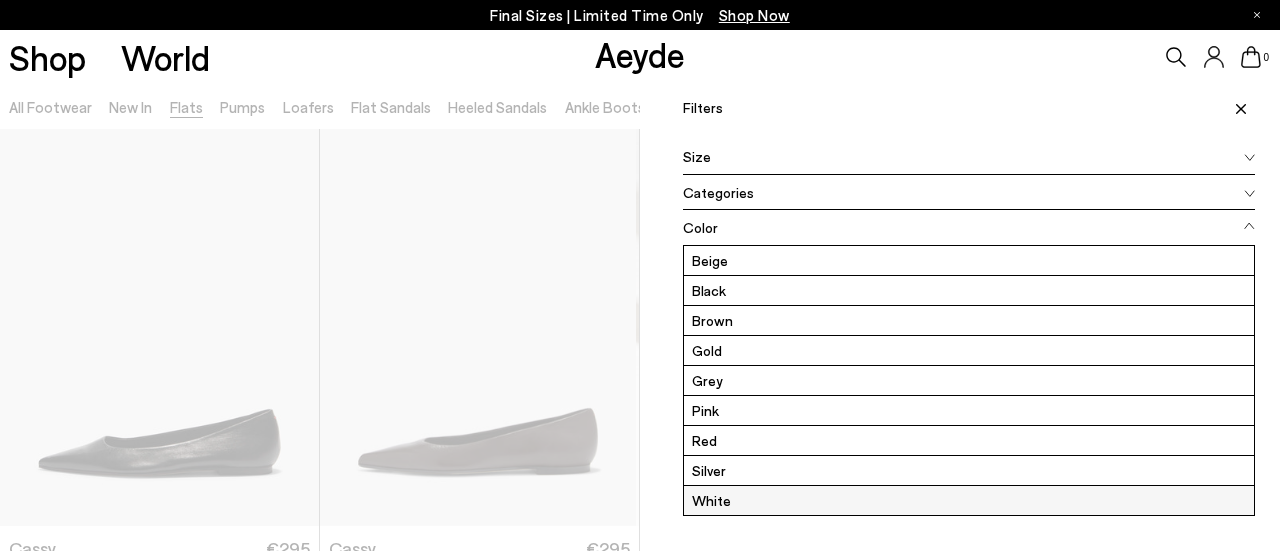 click on "White" at bounding box center [969, 500] 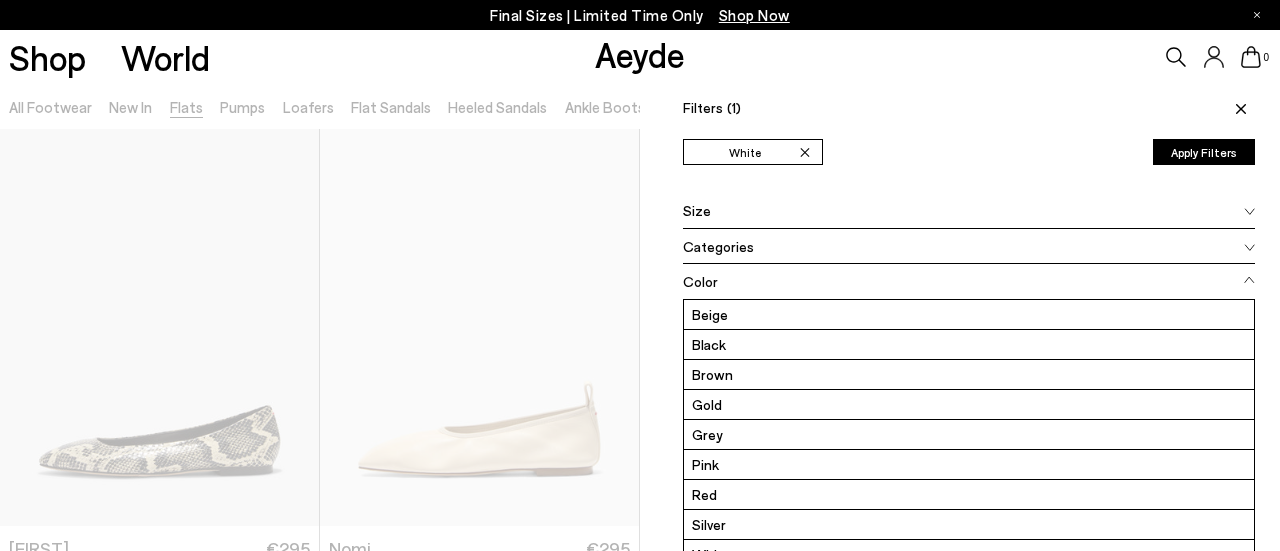 click 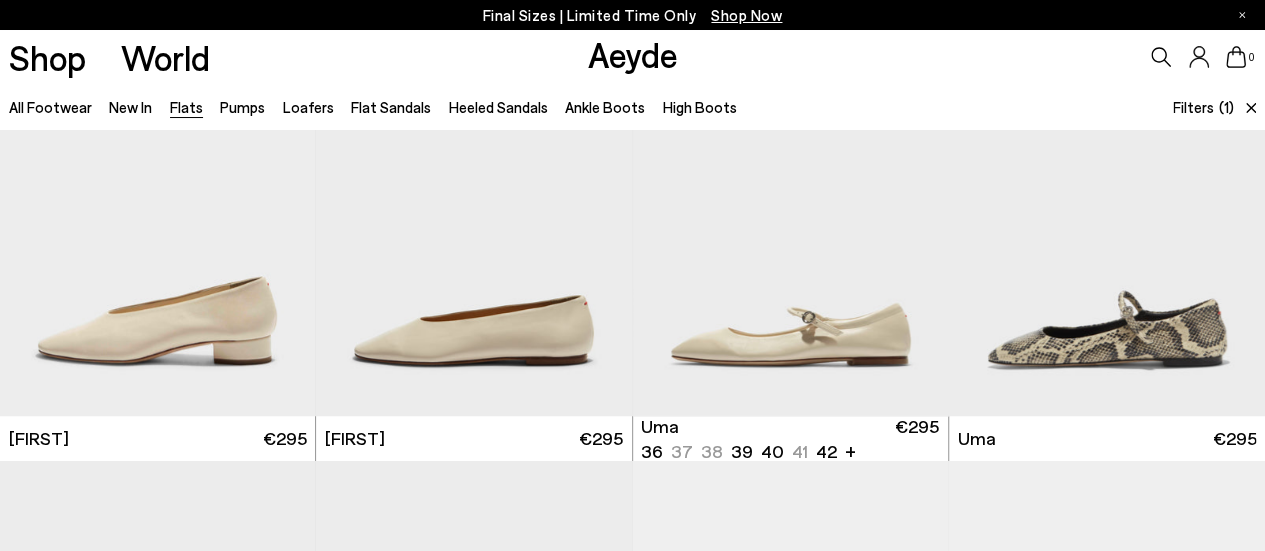 scroll, scrollTop: 0, scrollLeft: 0, axis: both 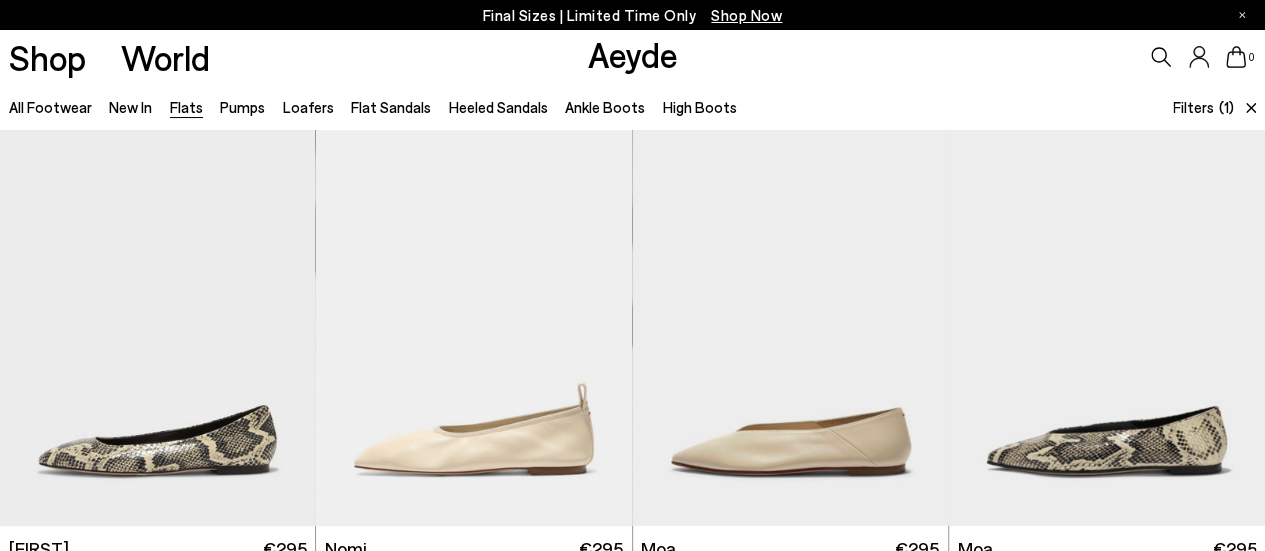 click on "Filters" at bounding box center (1193, 107) 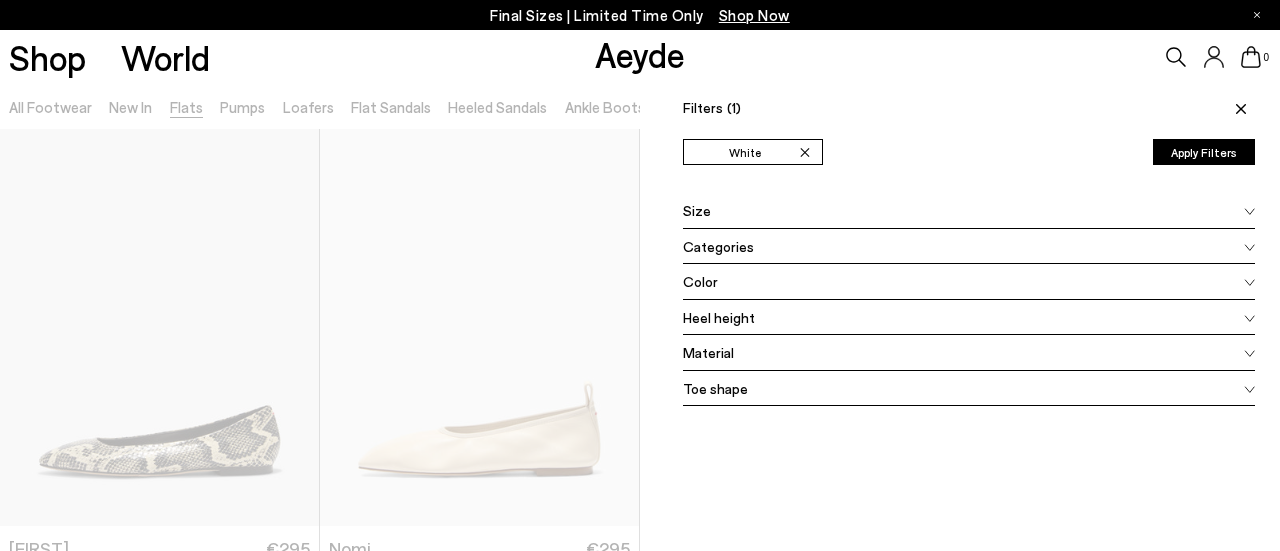 click at bounding box center [320, 359] 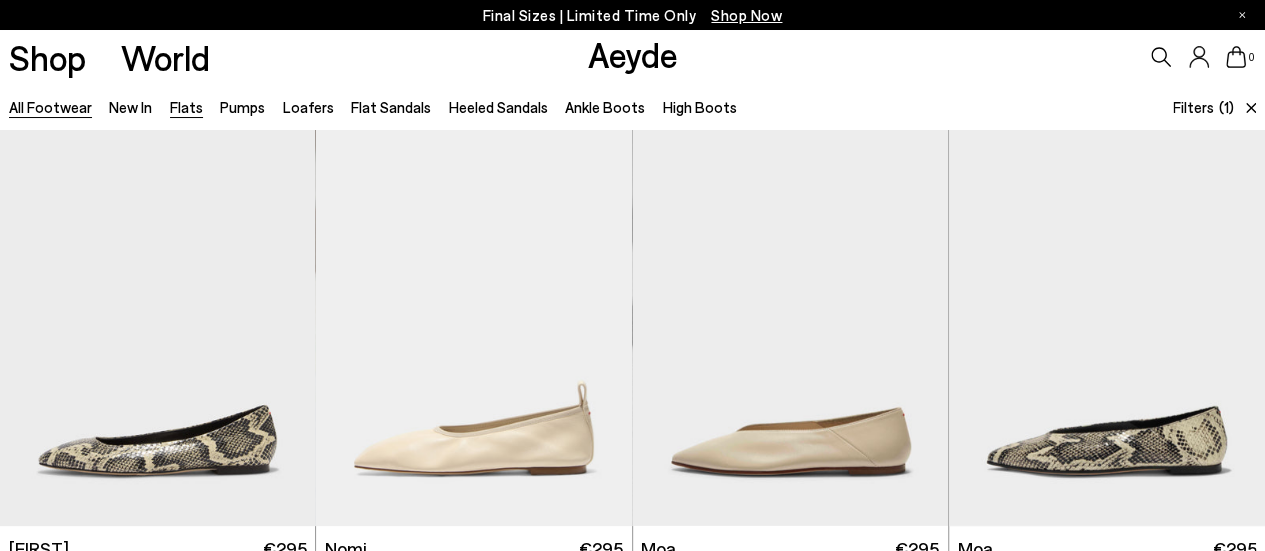 click on "All Footwear" at bounding box center [50, 107] 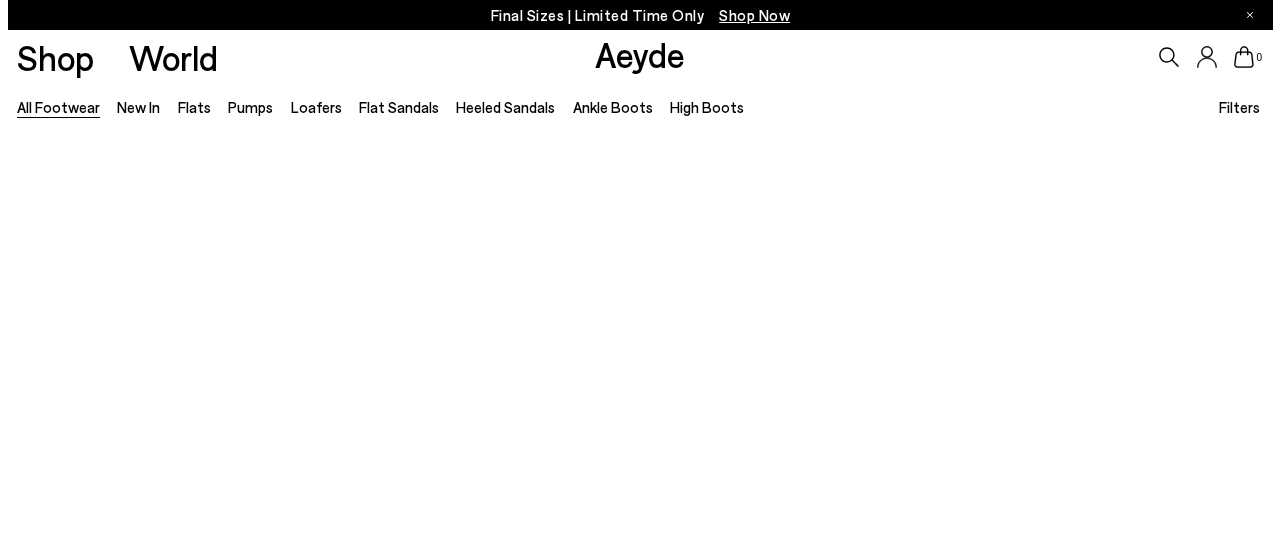 scroll, scrollTop: 0, scrollLeft: 0, axis: both 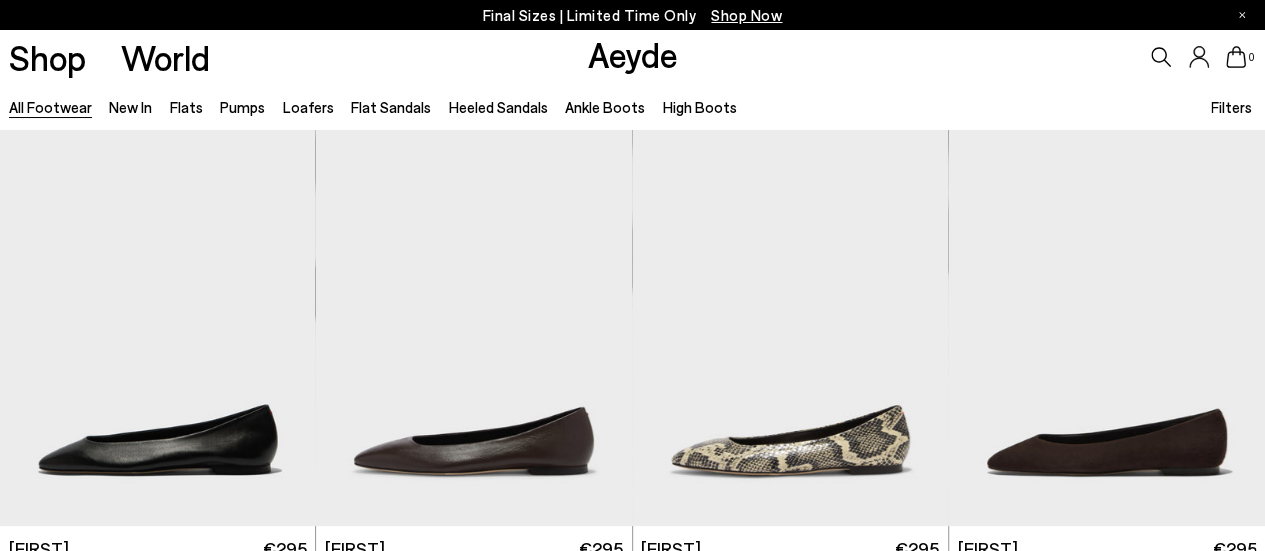 click on "Filters" at bounding box center [1231, 107] 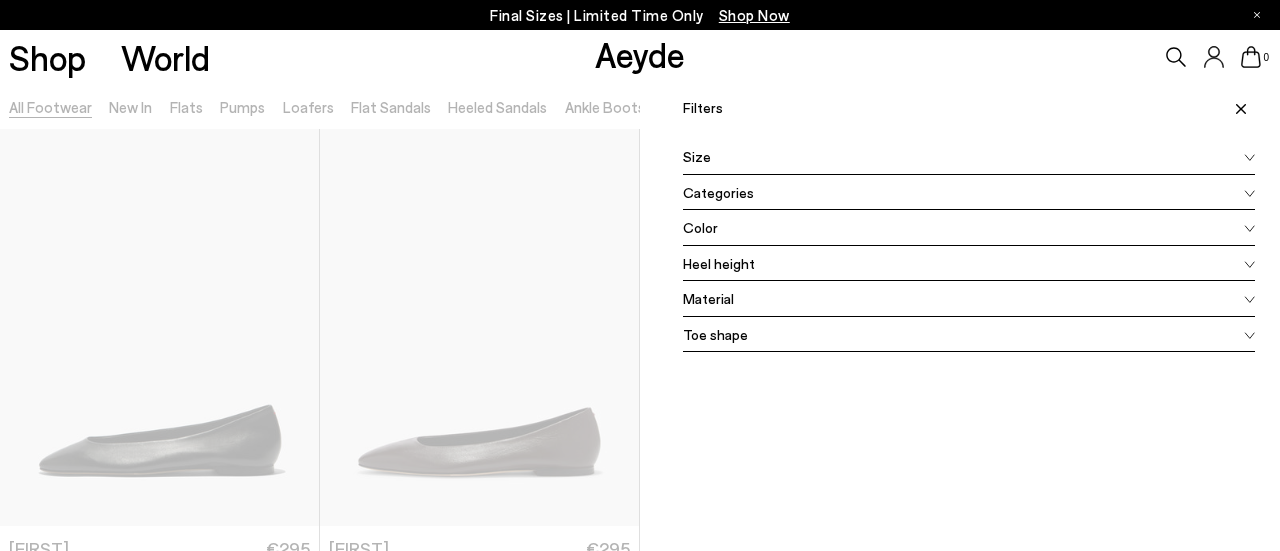 click on "Color" at bounding box center [969, 228] 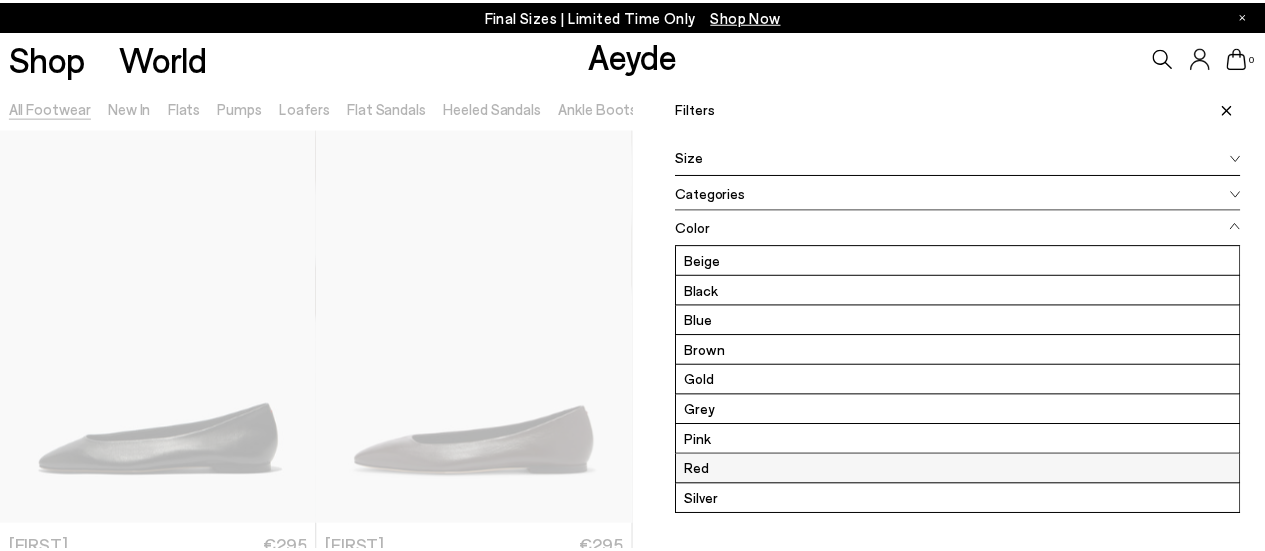 scroll, scrollTop: 26, scrollLeft: 0, axis: vertical 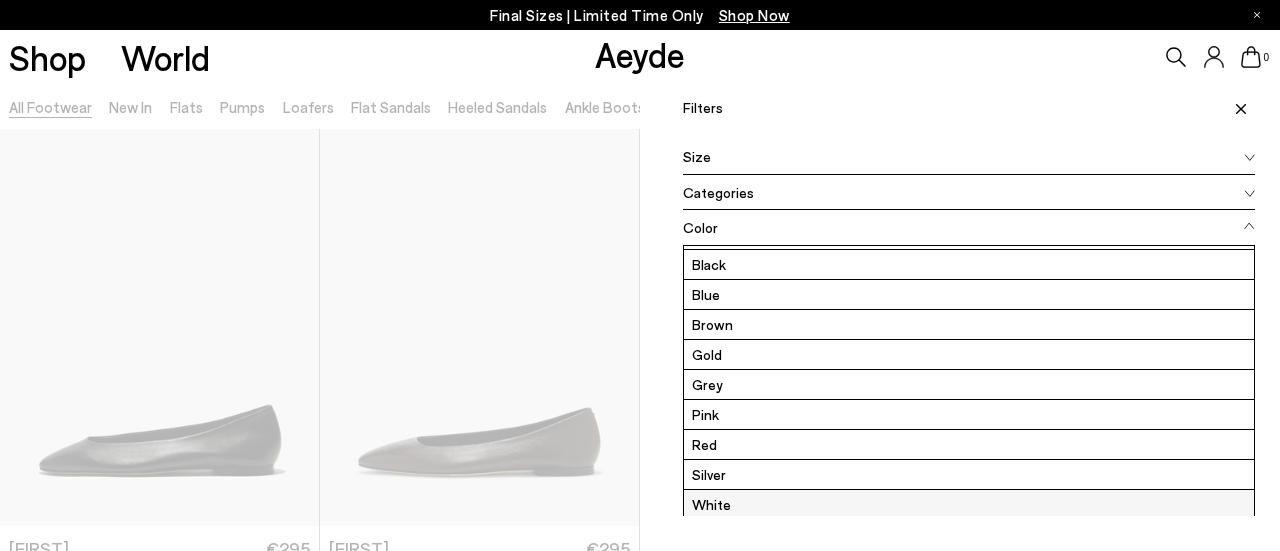 click on "White" at bounding box center [969, 504] 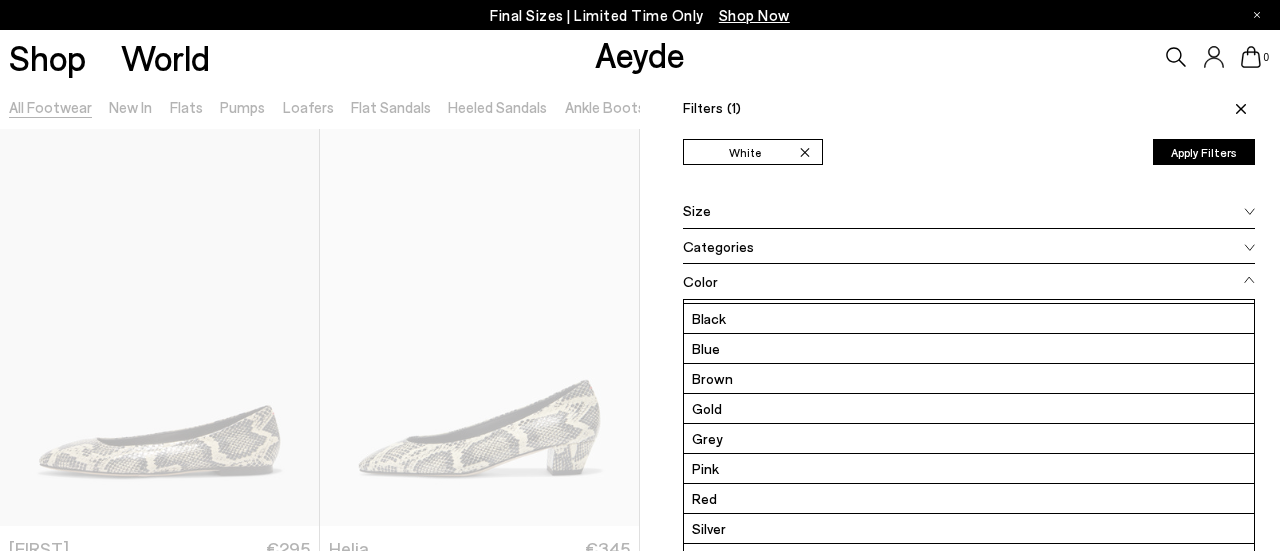 click 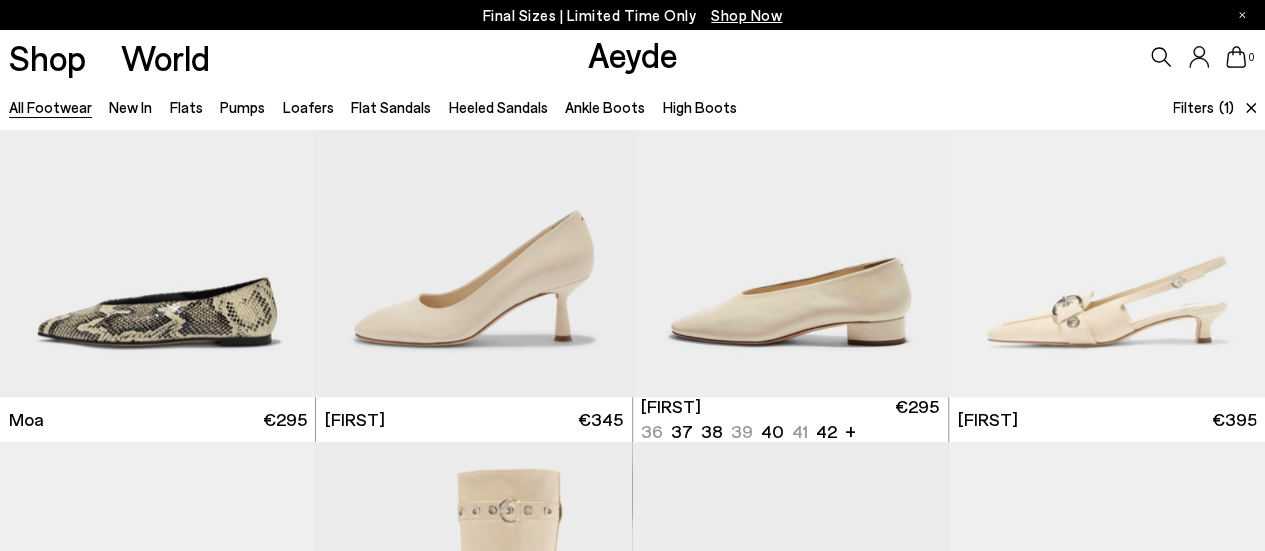 scroll, scrollTop: 1016, scrollLeft: 0, axis: vertical 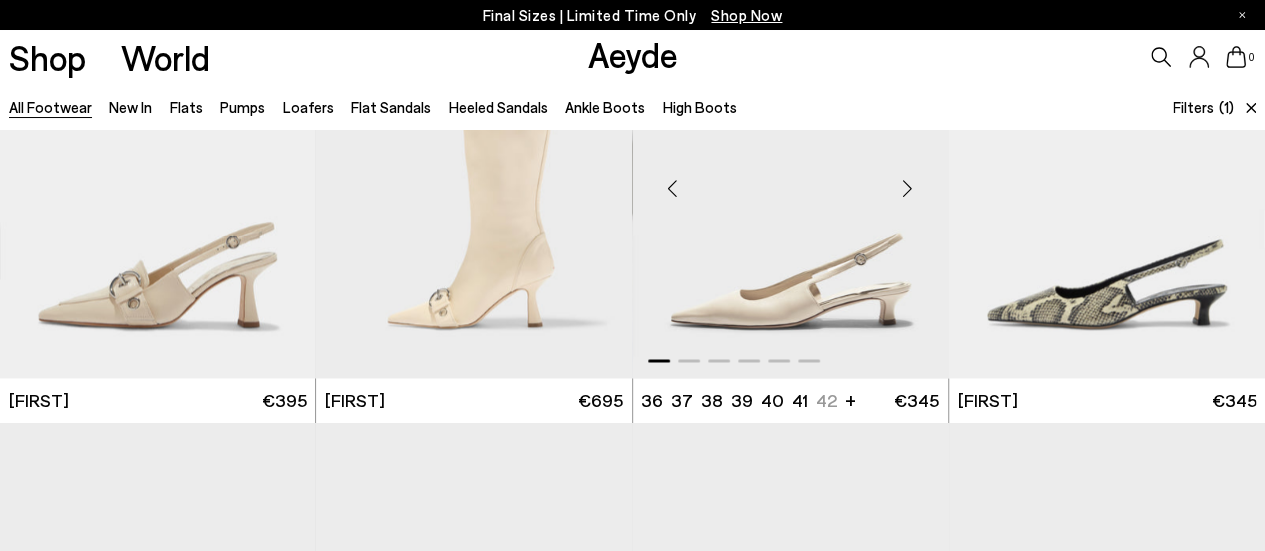click at bounding box center [908, 188] 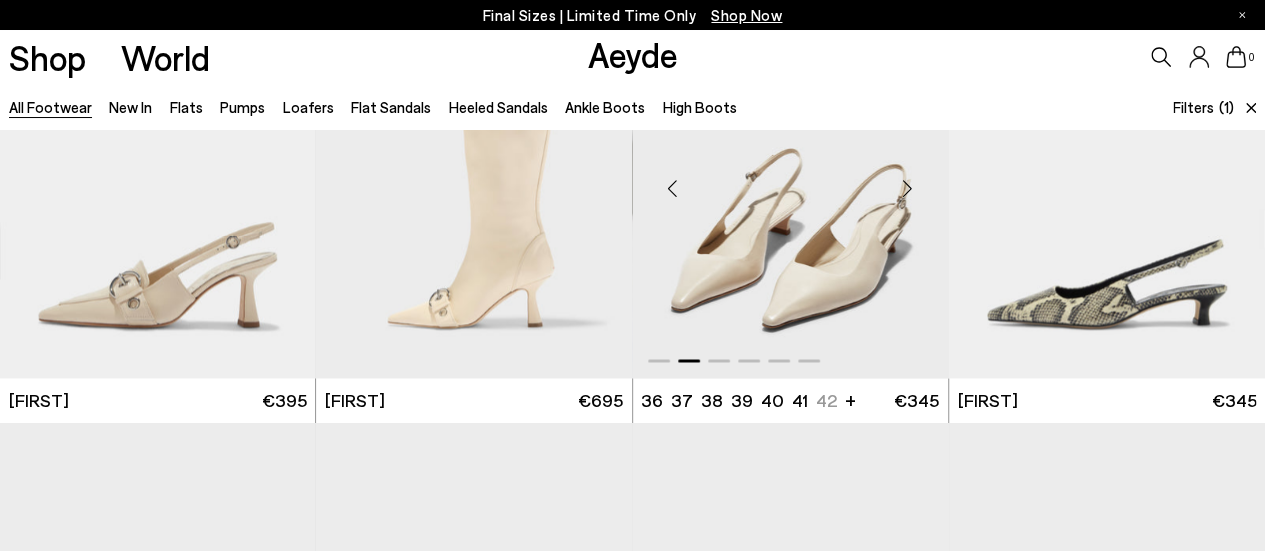 click at bounding box center (908, 188) 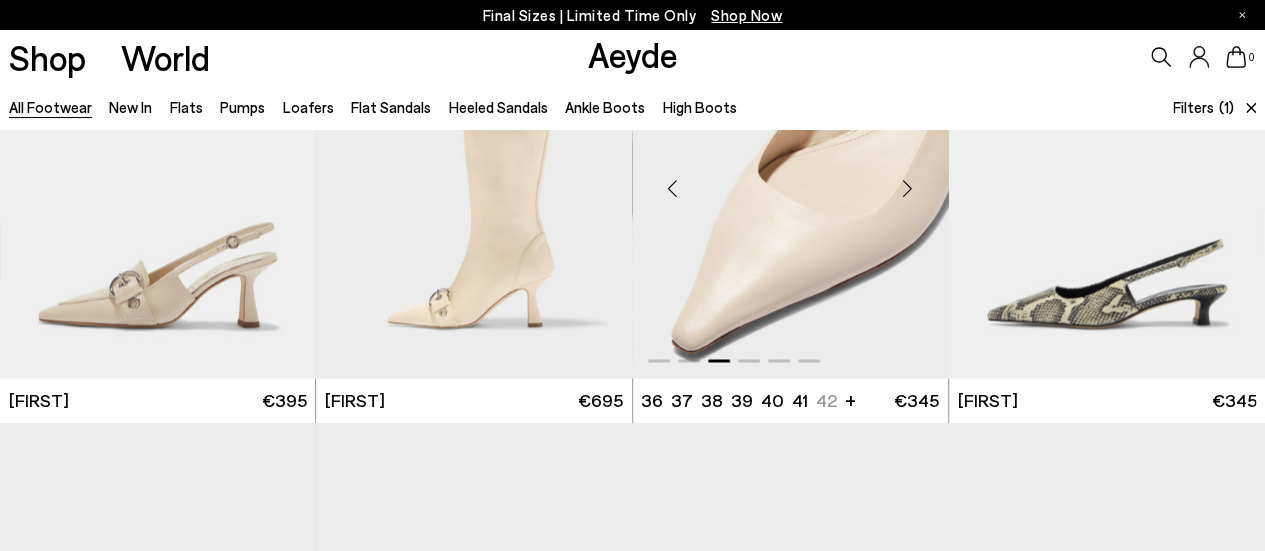 click at bounding box center (908, 188) 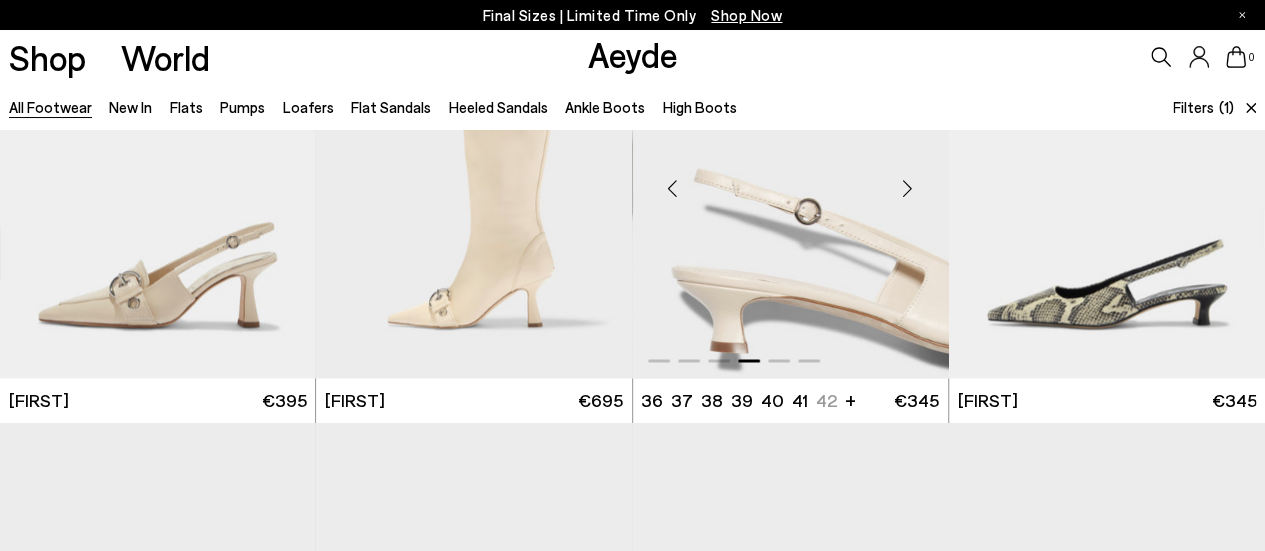 click at bounding box center (908, 188) 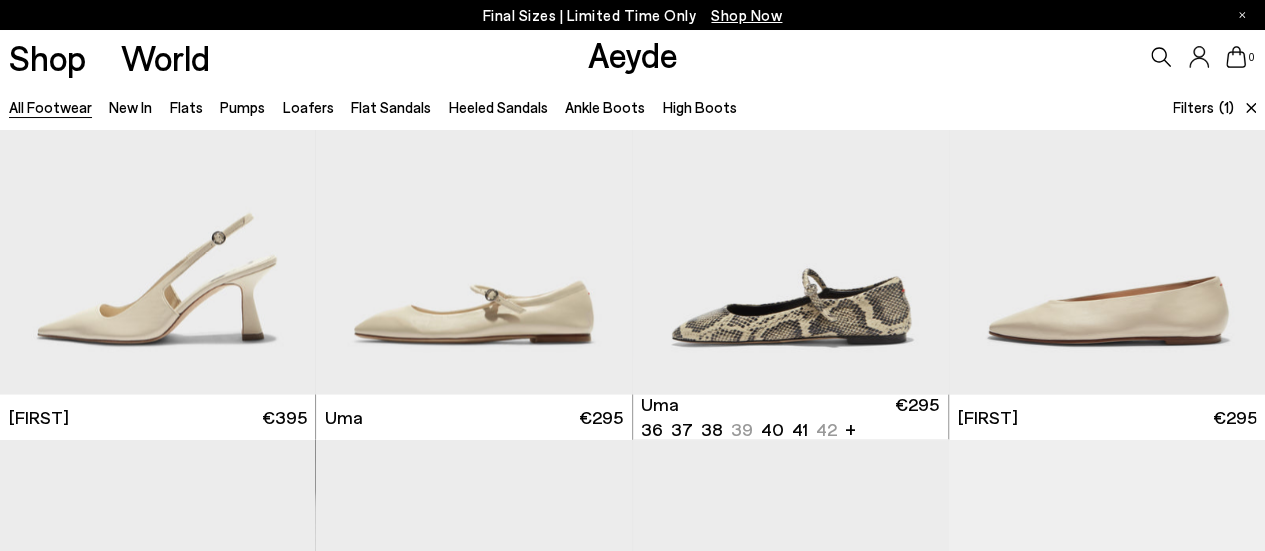 scroll, scrollTop: 1896, scrollLeft: 0, axis: vertical 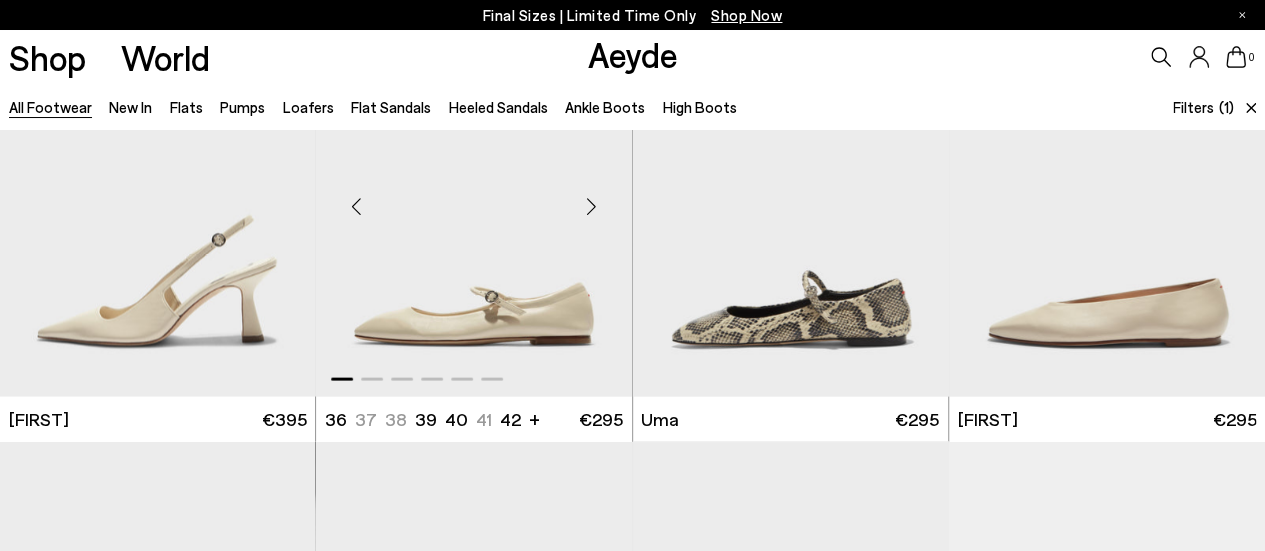 click at bounding box center (592, 206) 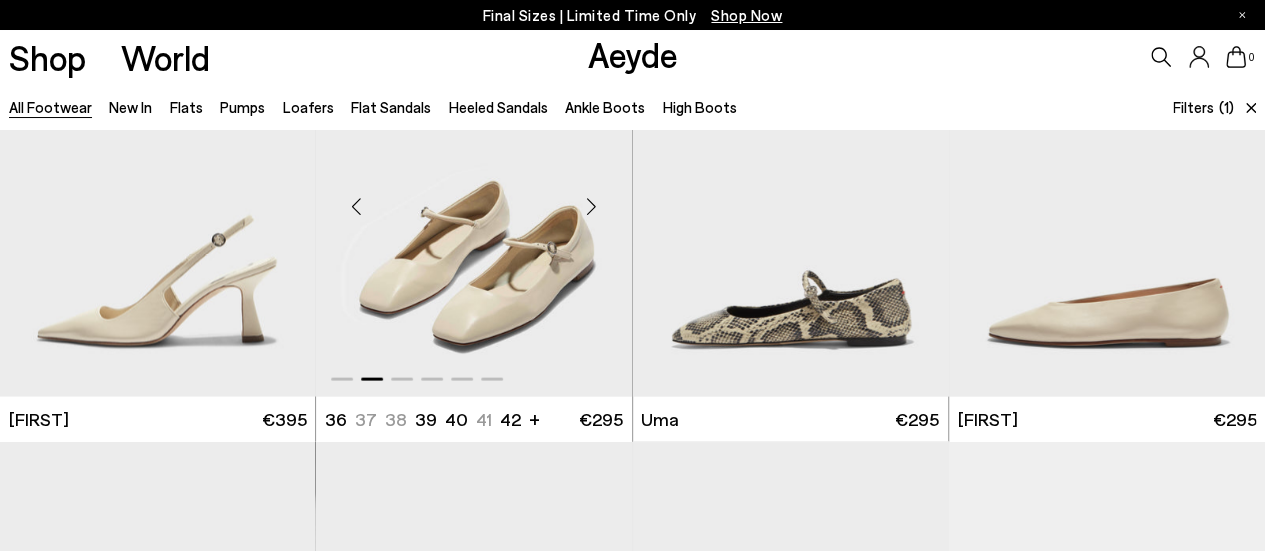click at bounding box center [592, 206] 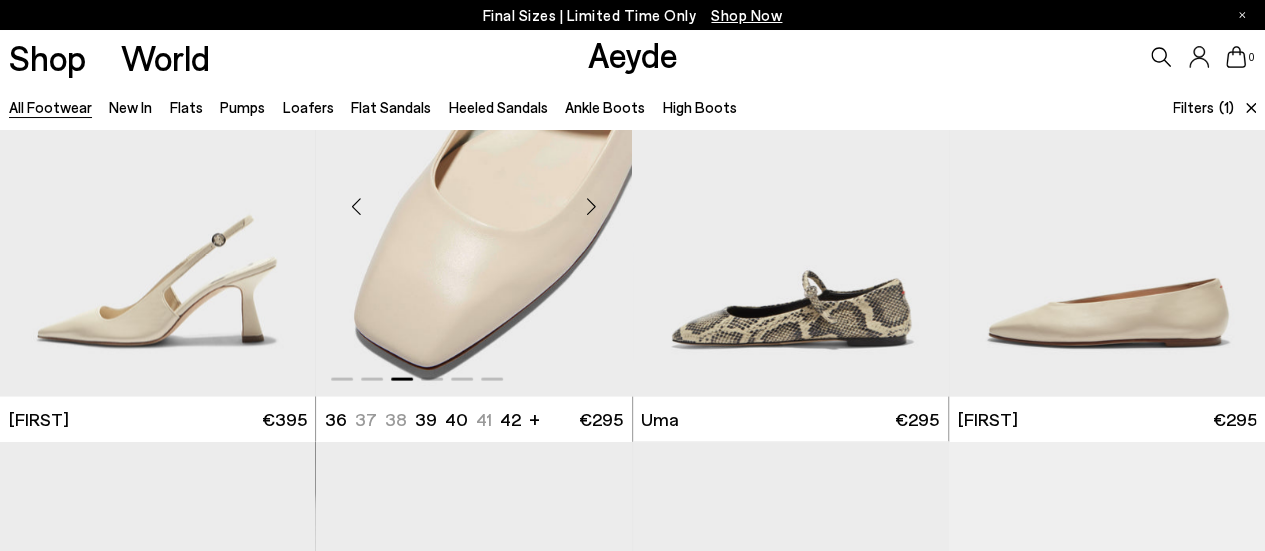 click at bounding box center (592, 206) 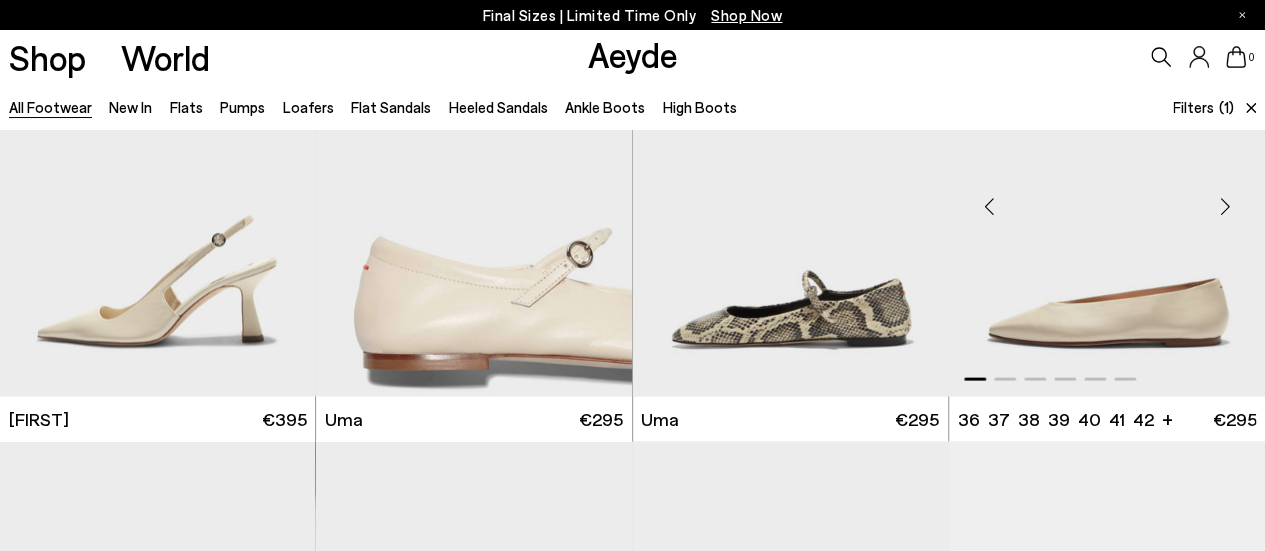 click at bounding box center (1225, 206) 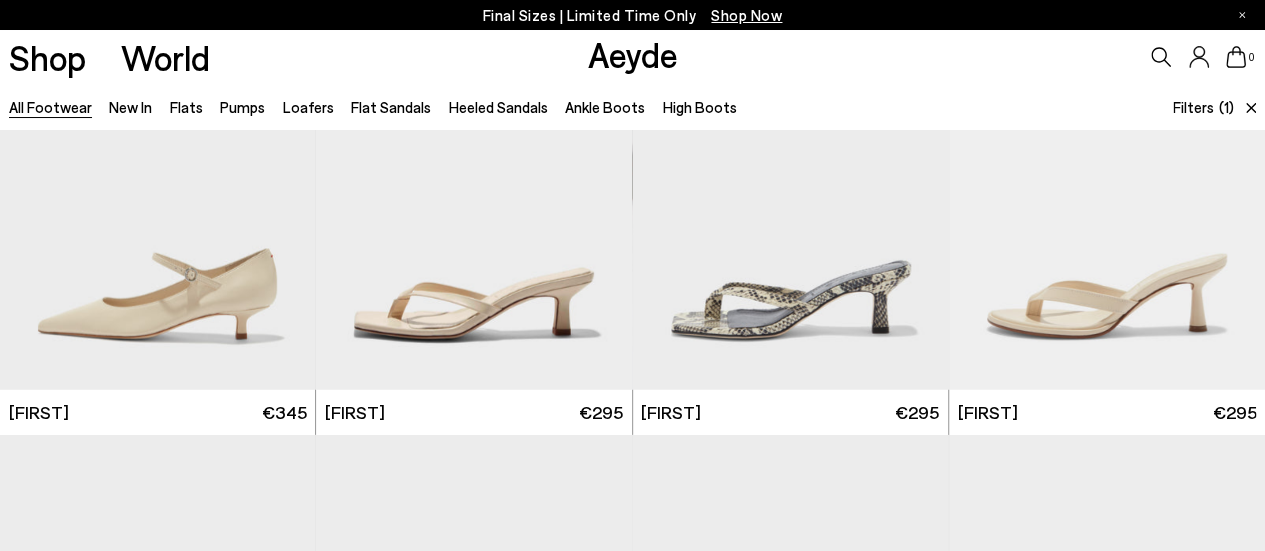 scroll, scrollTop: 2788, scrollLeft: 0, axis: vertical 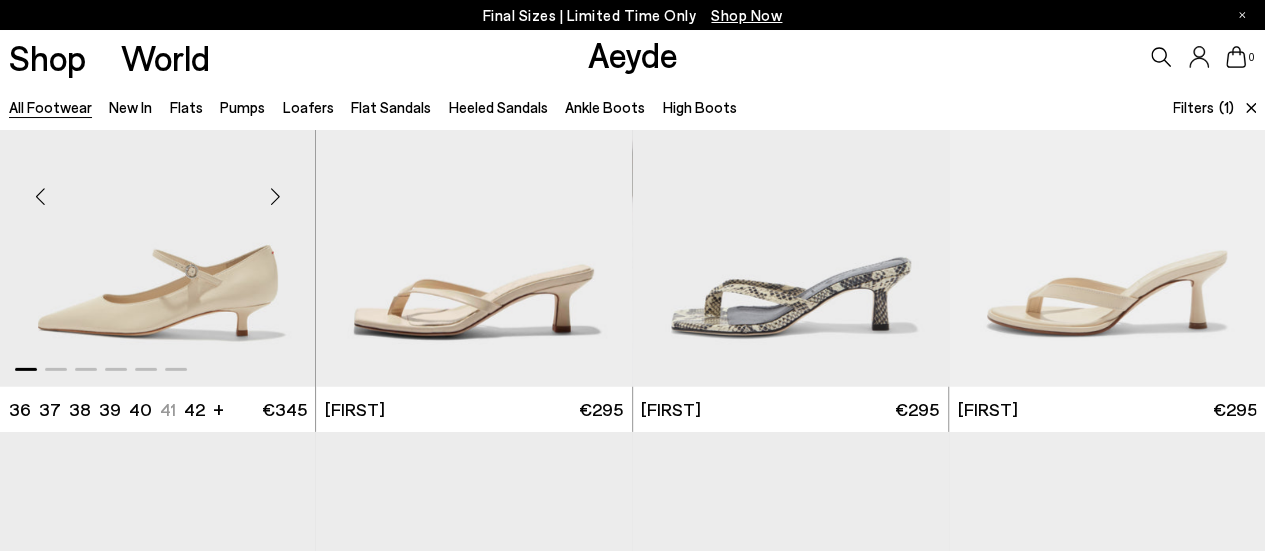 click at bounding box center (275, 197) 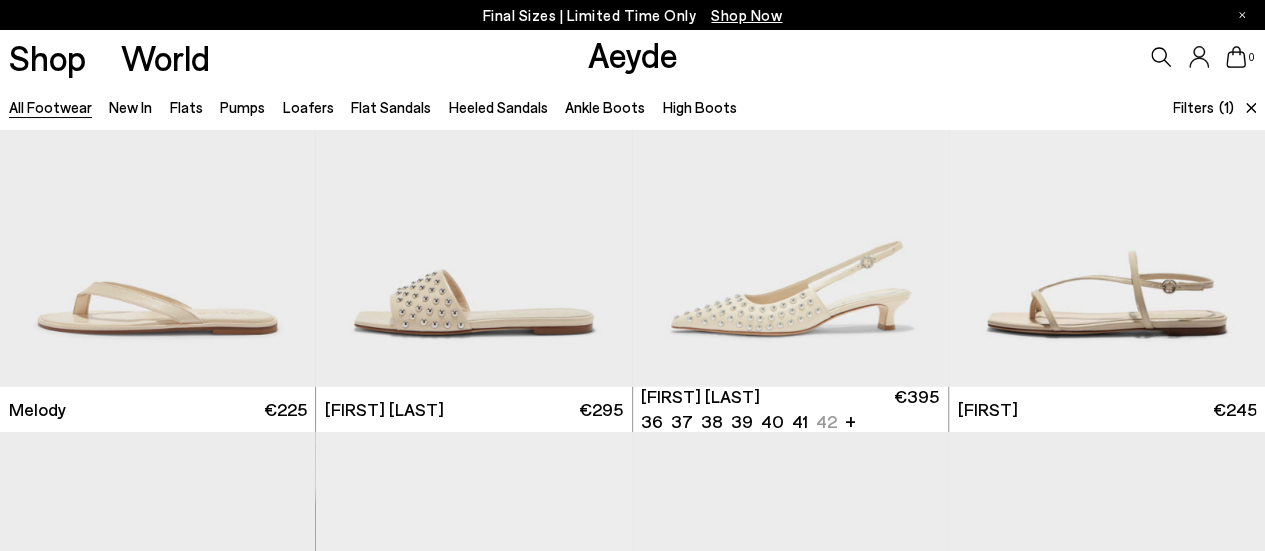scroll, scrollTop: 3235, scrollLeft: 0, axis: vertical 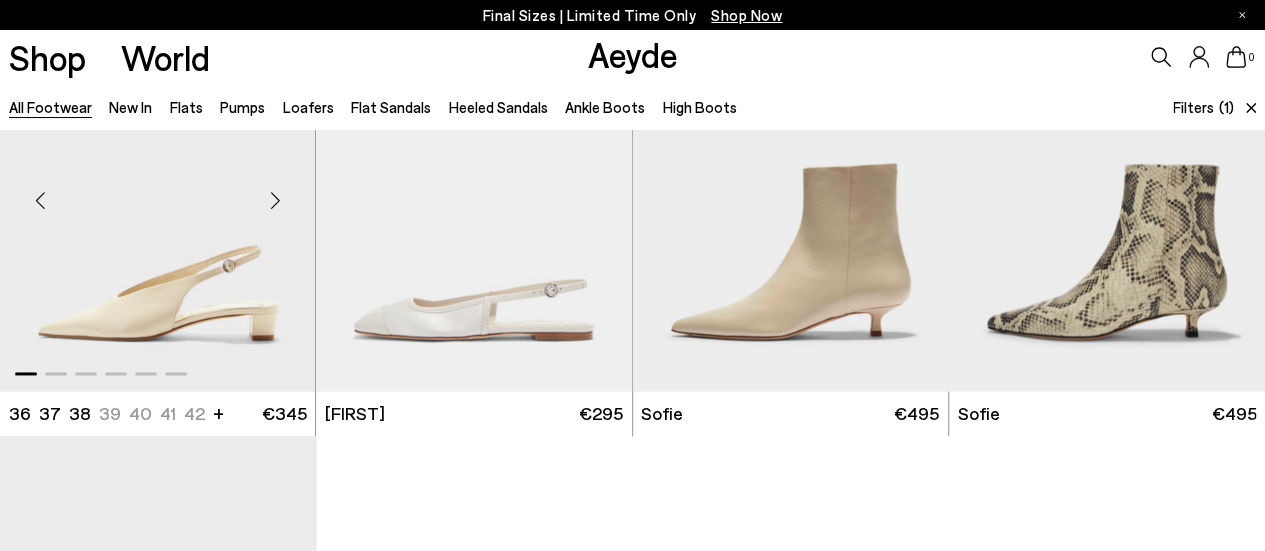 click at bounding box center [275, 200] 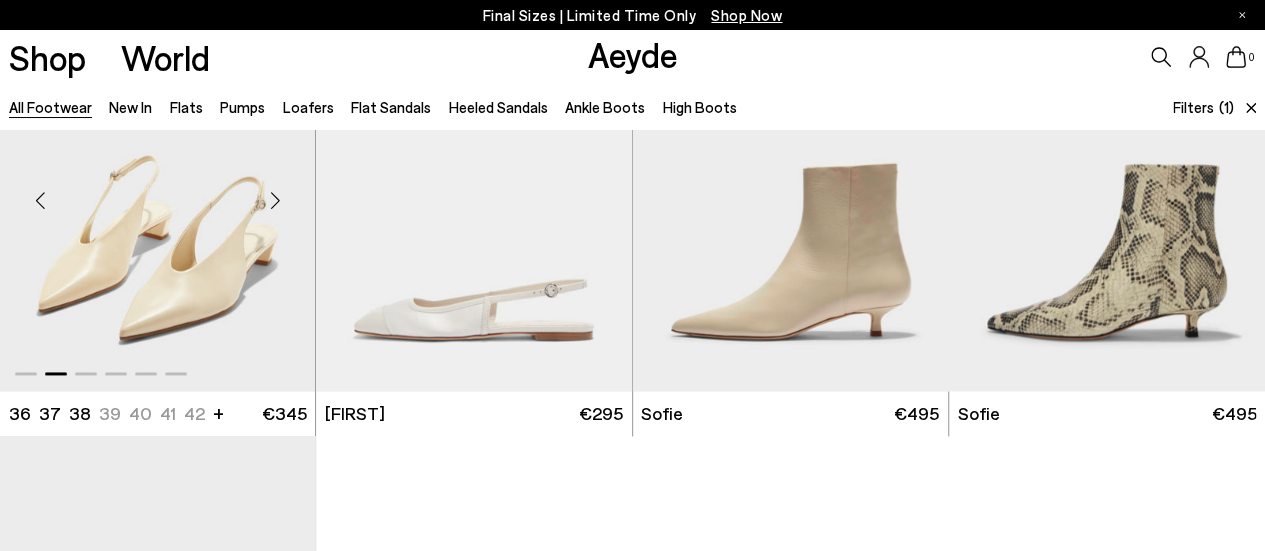 click at bounding box center [275, 200] 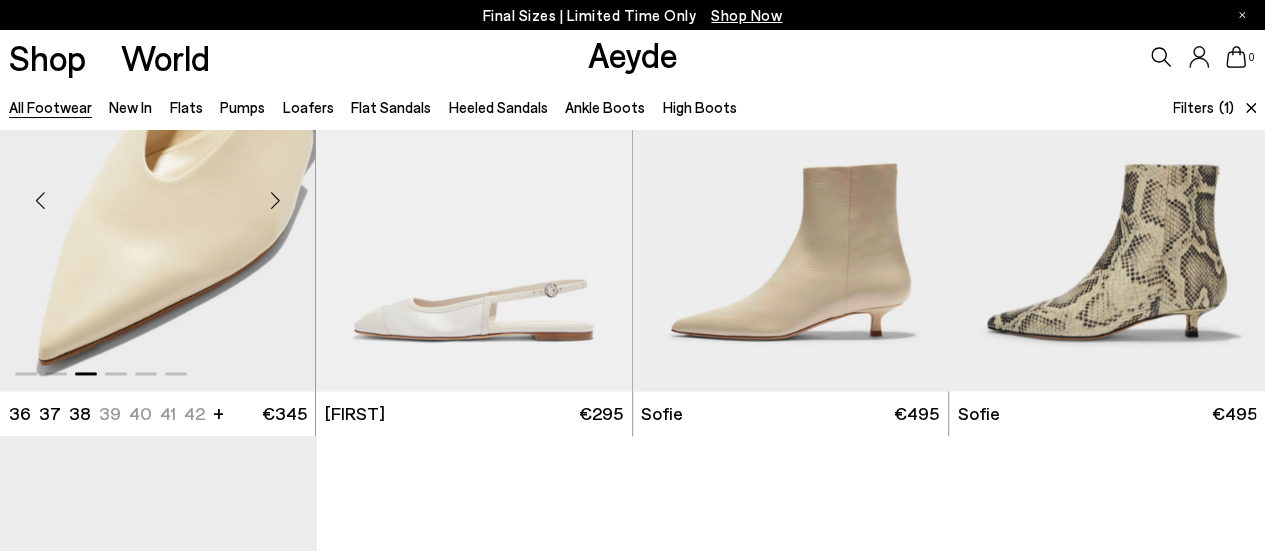 click at bounding box center (275, 200) 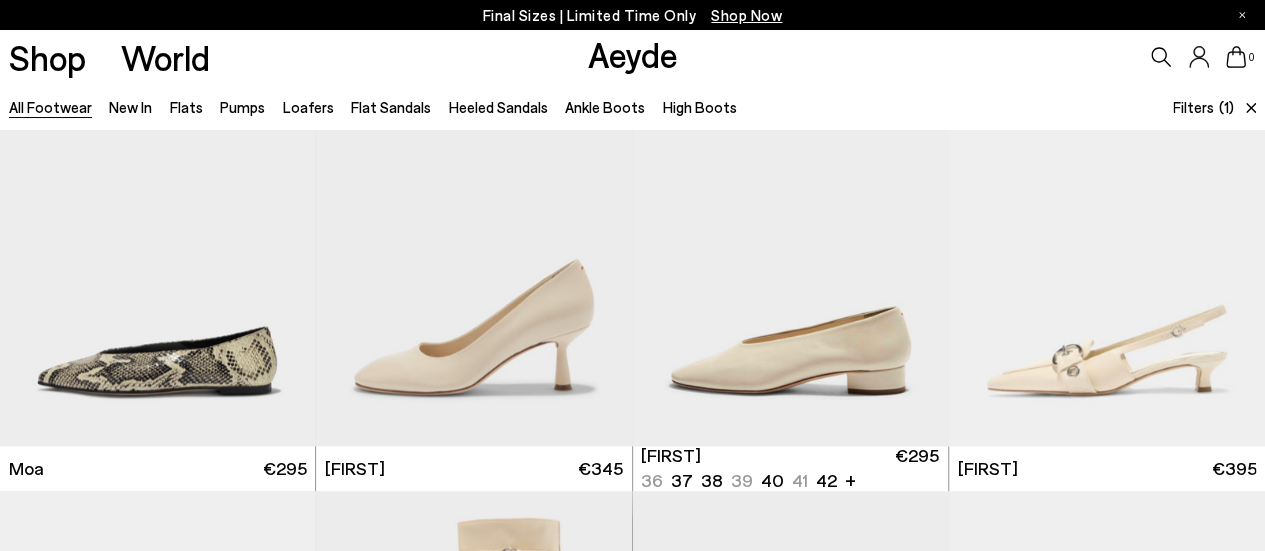 scroll, scrollTop: 563, scrollLeft: 0, axis: vertical 